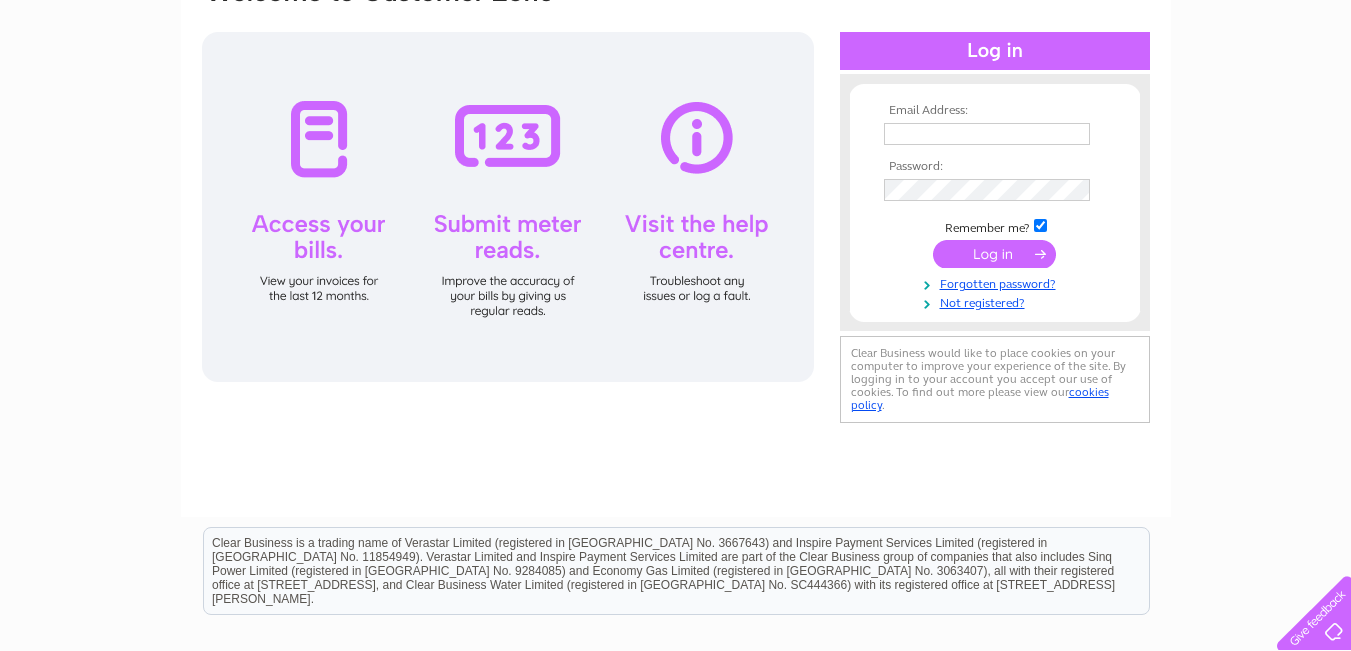 scroll, scrollTop: 200, scrollLeft: 0, axis: vertical 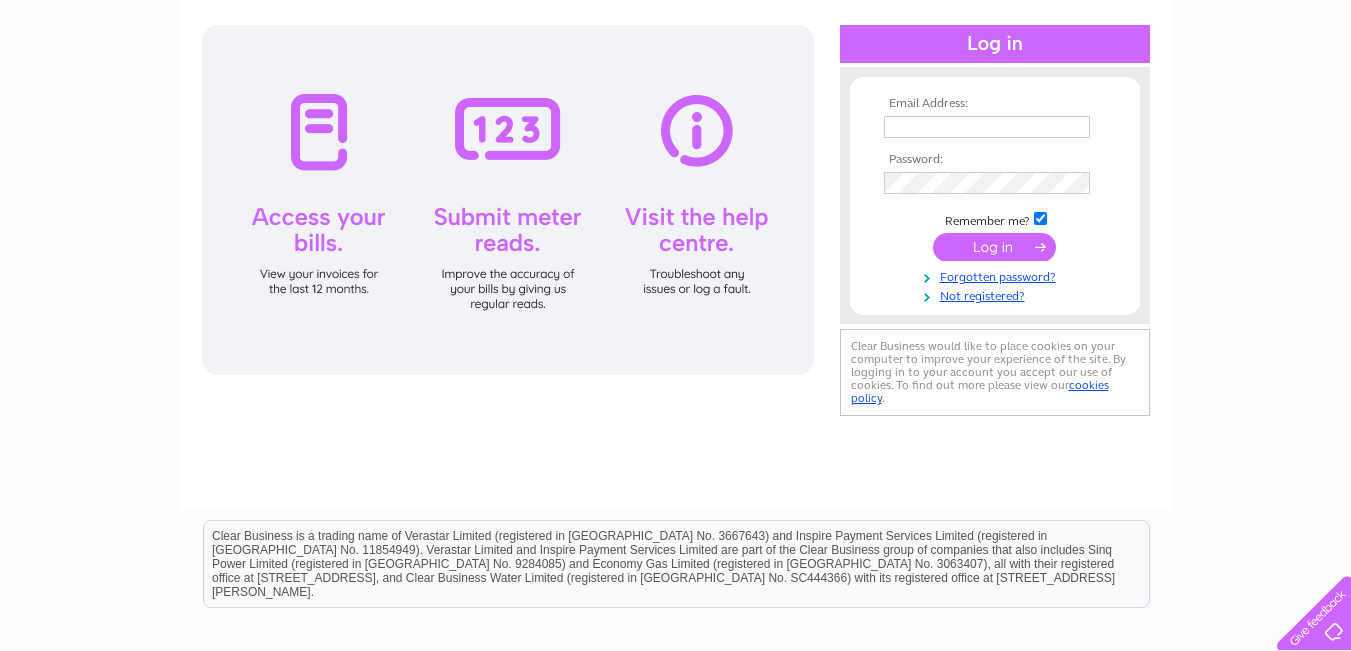type on "[EMAIL_ADDRESS][DOMAIN_NAME]" 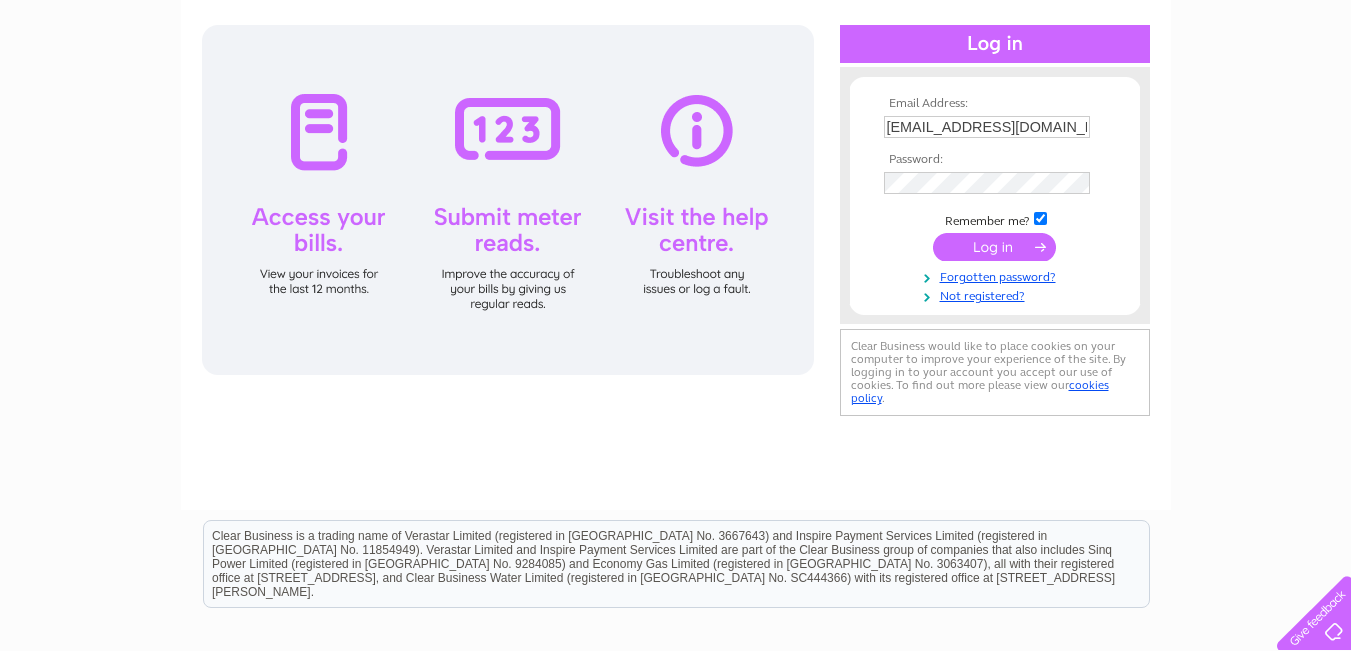click at bounding box center (508, 200) 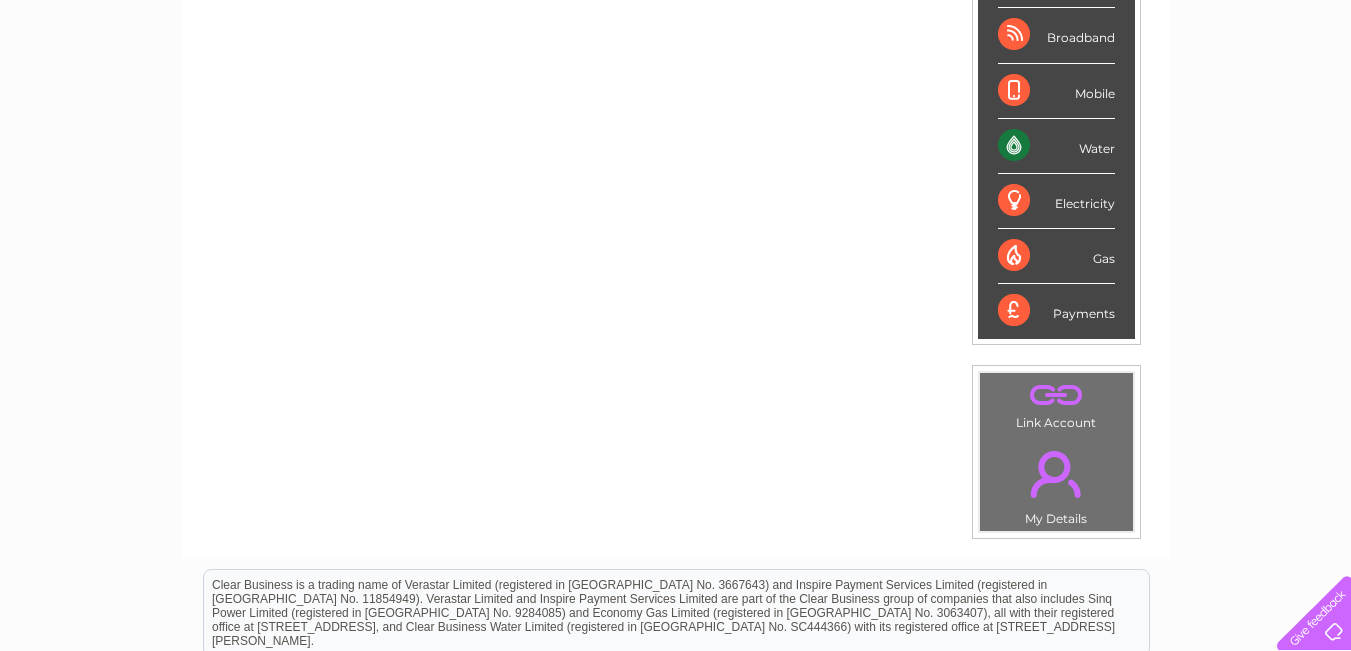scroll, scrollTop: 338, scrollLeft: 0, axis: vertical 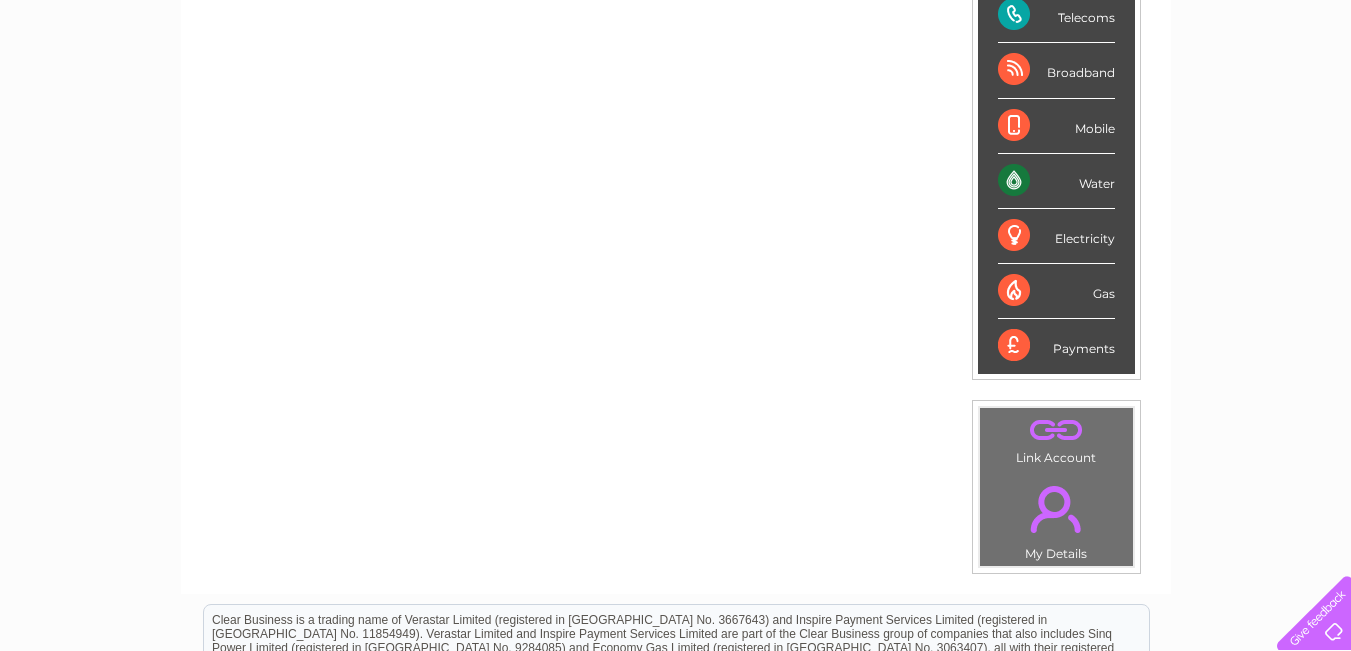 click on "." at bounding box center (1056, 430) 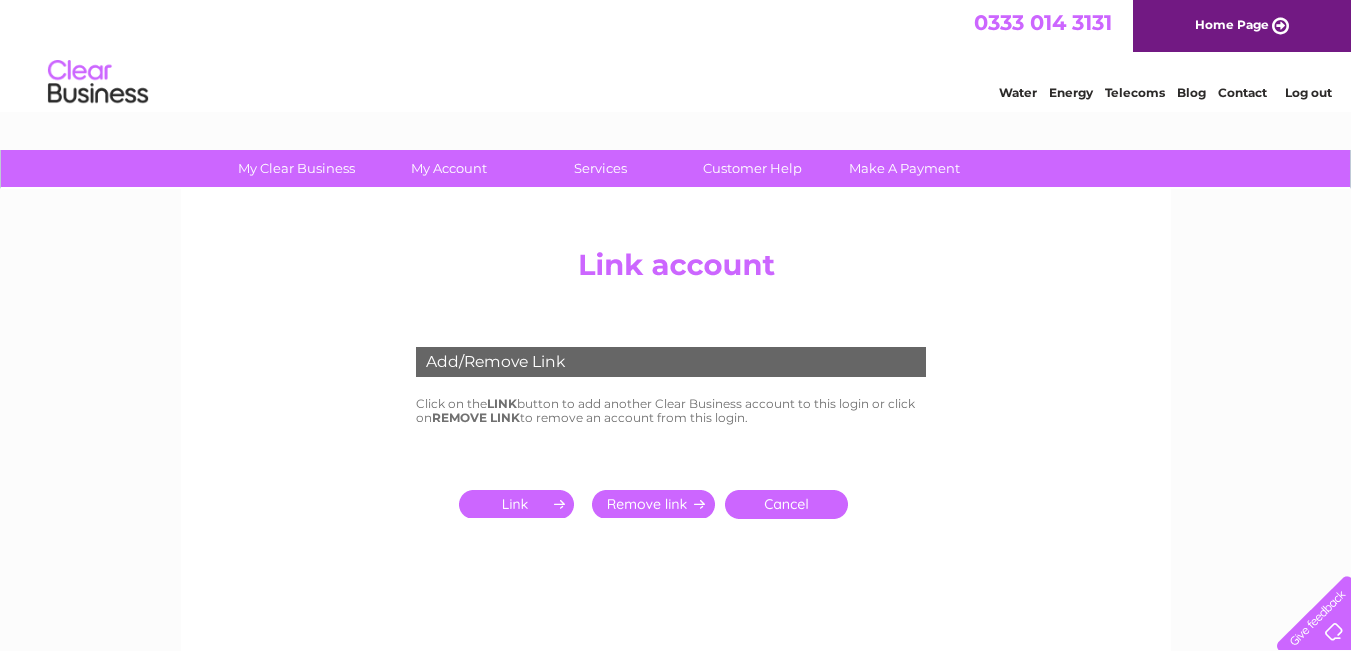 scroll, scrollTop: 0, scrollLeft: 0, axis: both 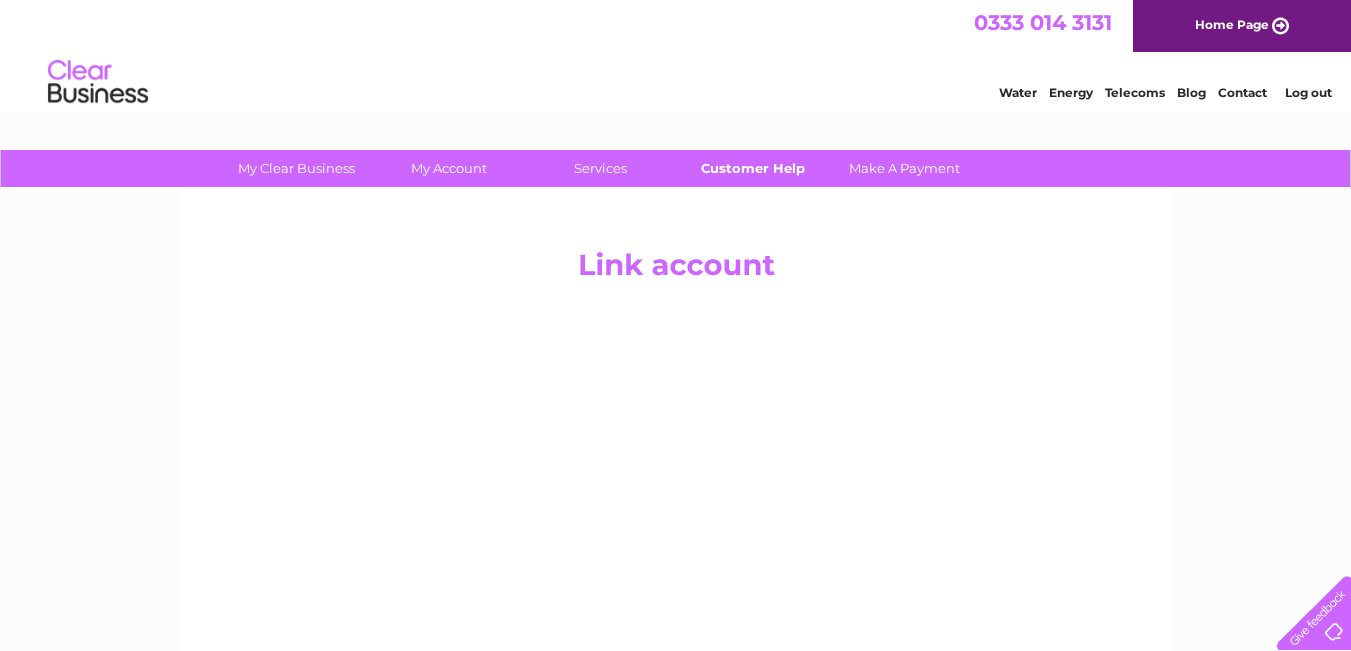 click on "Customer Help" at bounding box center [752, 168] 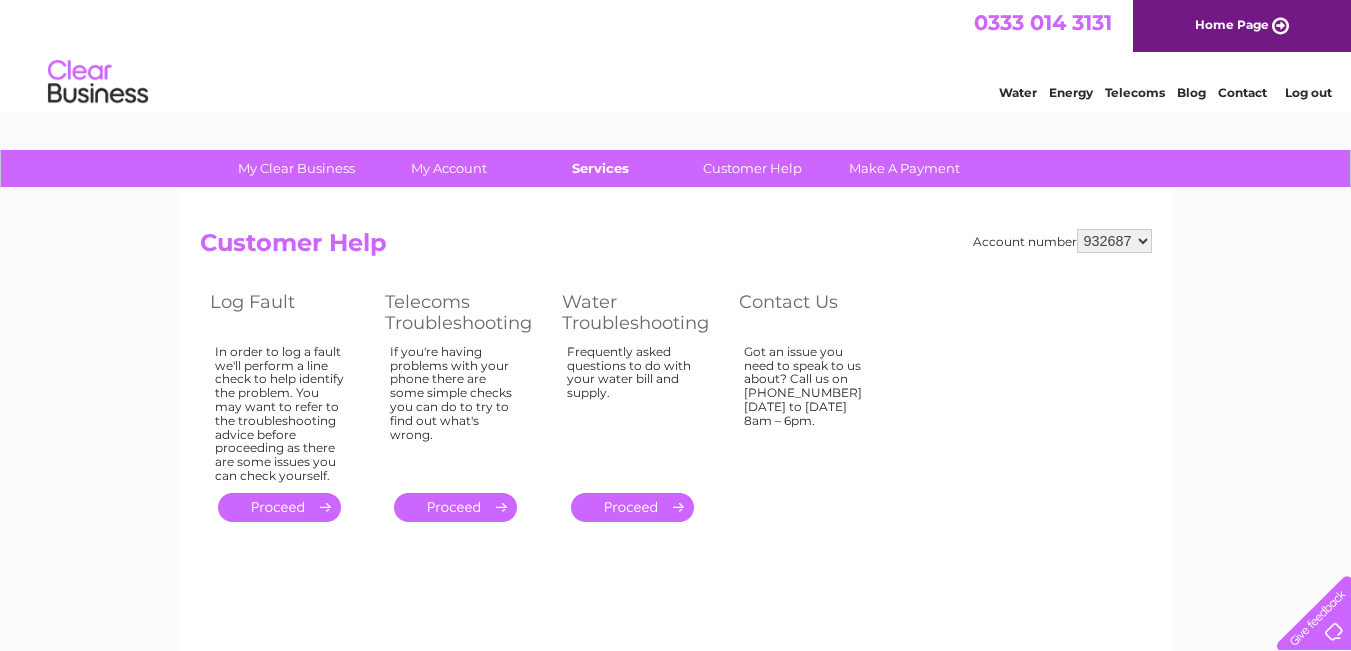 scroll, scrollTop: 0, scrollLeft: 0, axis: both 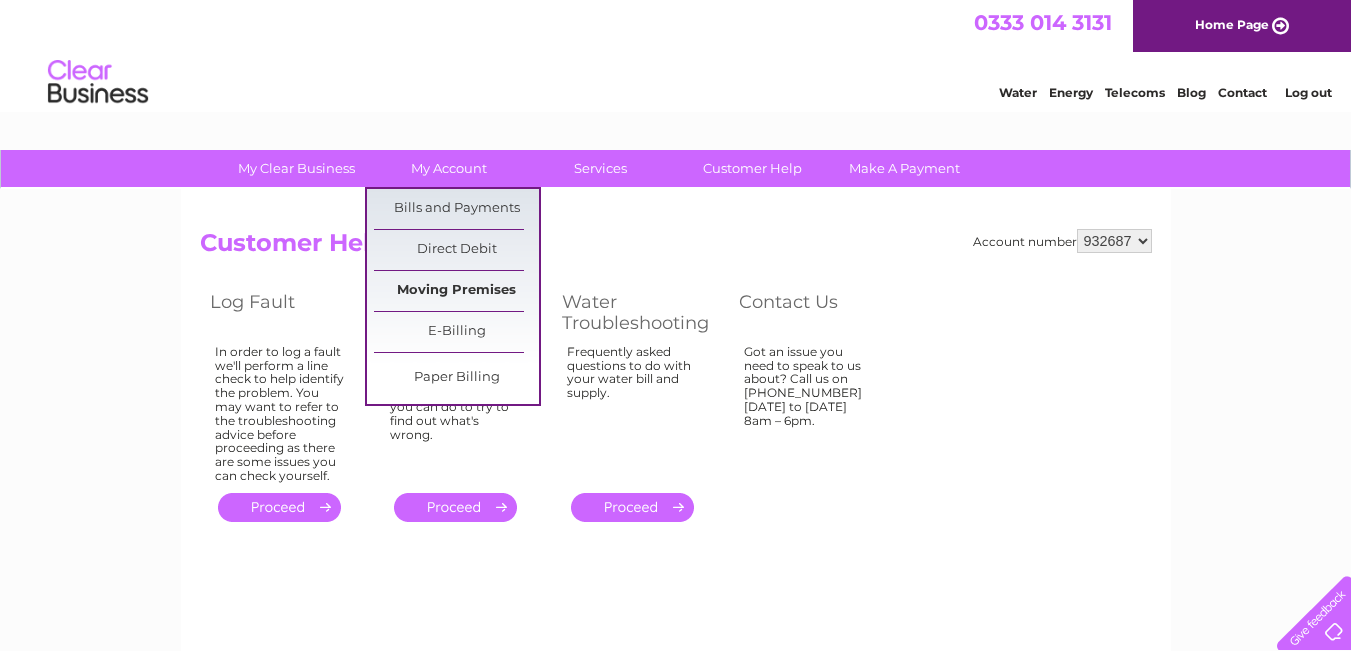 click on "Moving Premises" at bounding box center [456, 291] 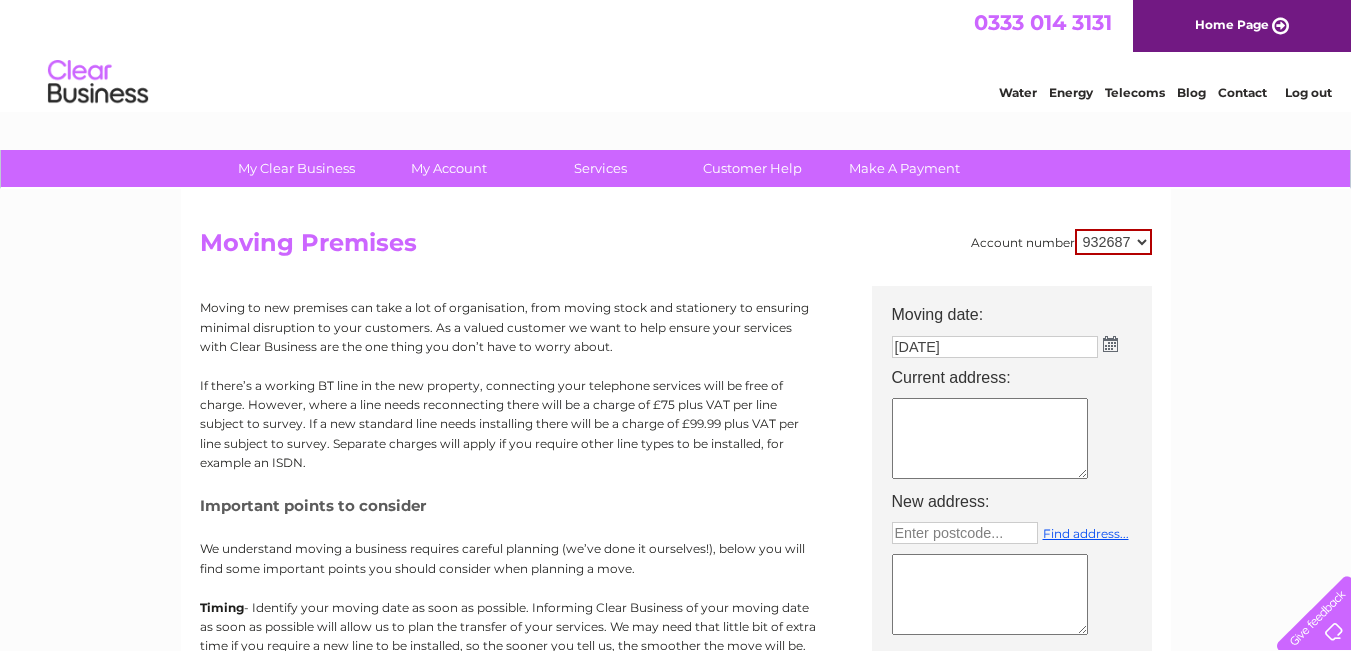 scroll, scrollTop: 0, scrollLeft: 0, axis: both 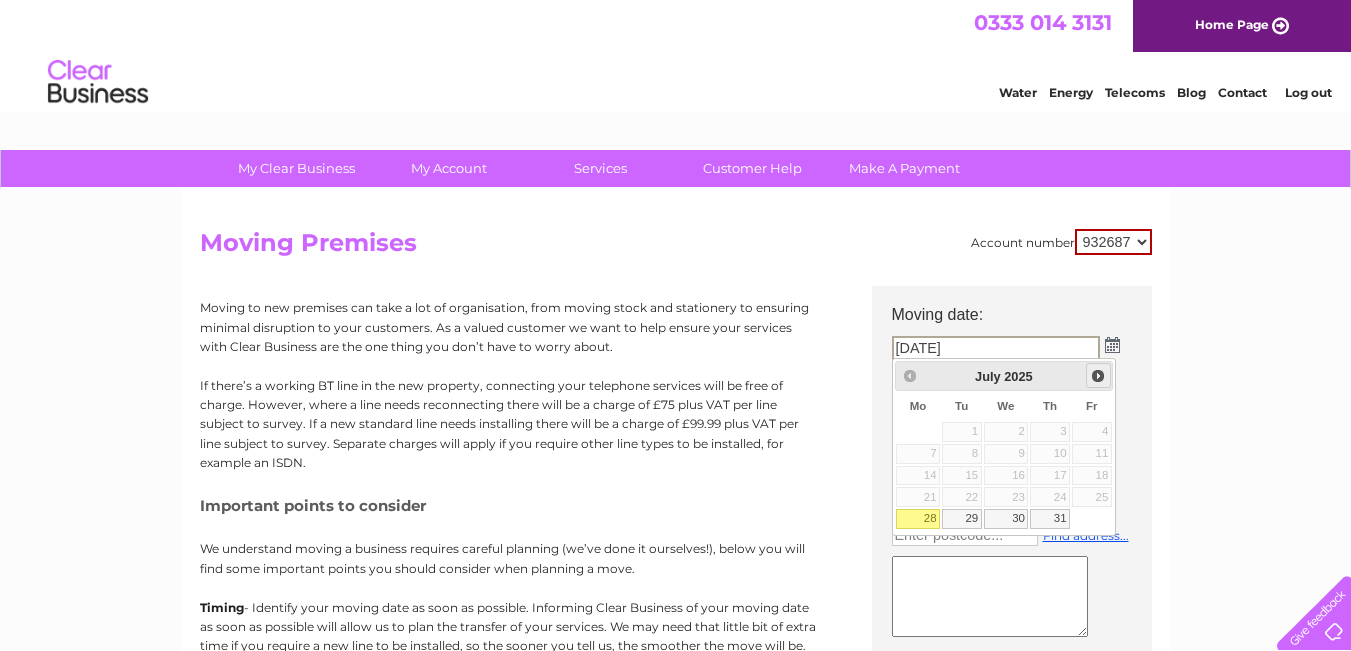 click on "Next" at bounding box center (1098, 376) 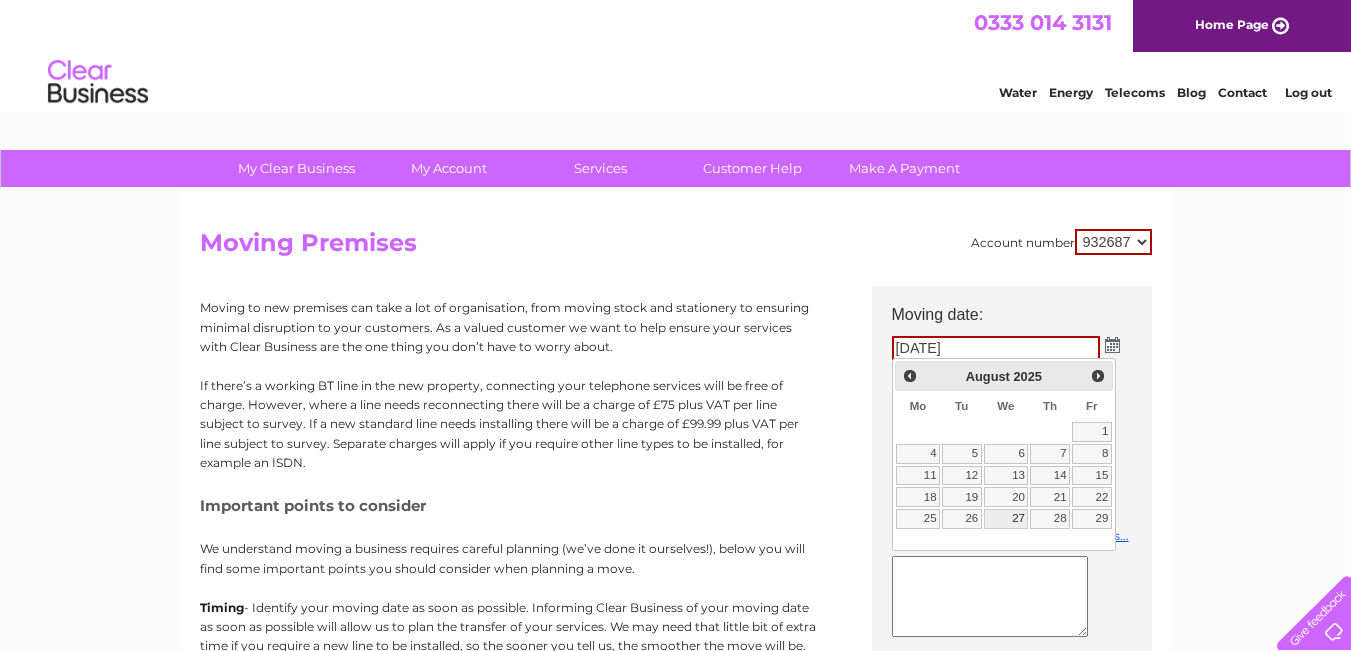 click on "27" at bounding box center (1006, 519) 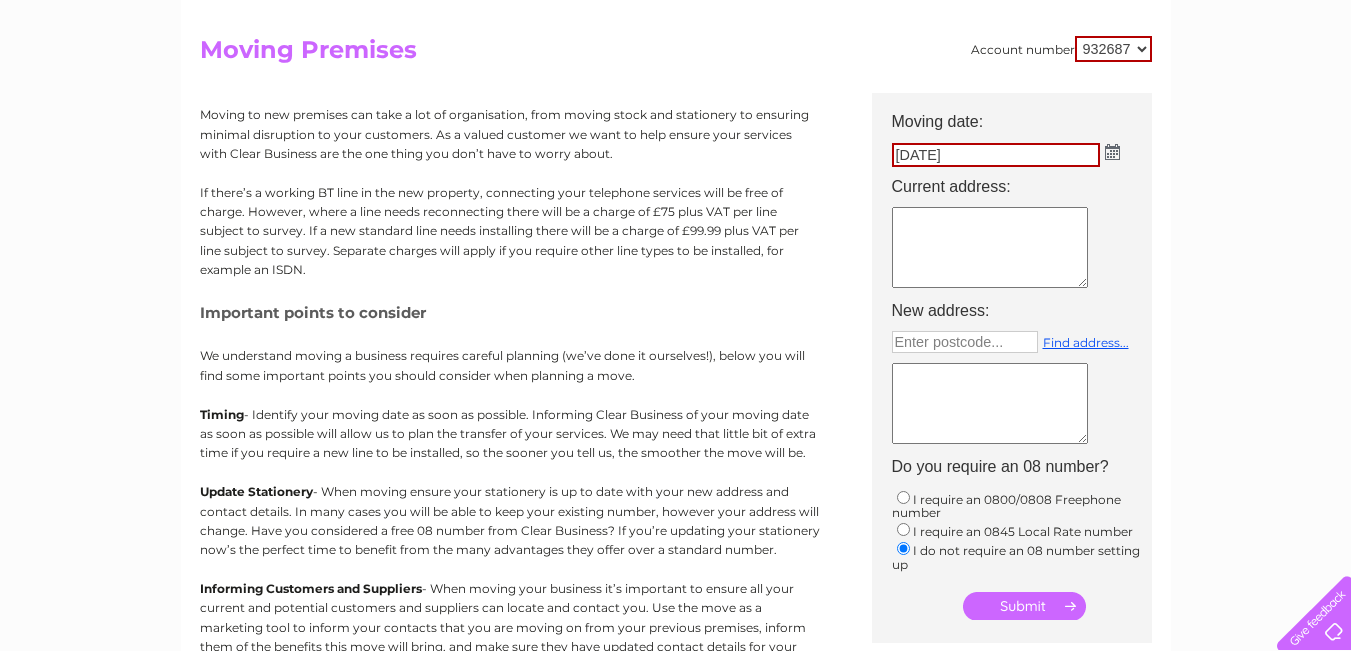 scroll, scrollTop: 200, scrollLeft: 0, axis: vertical 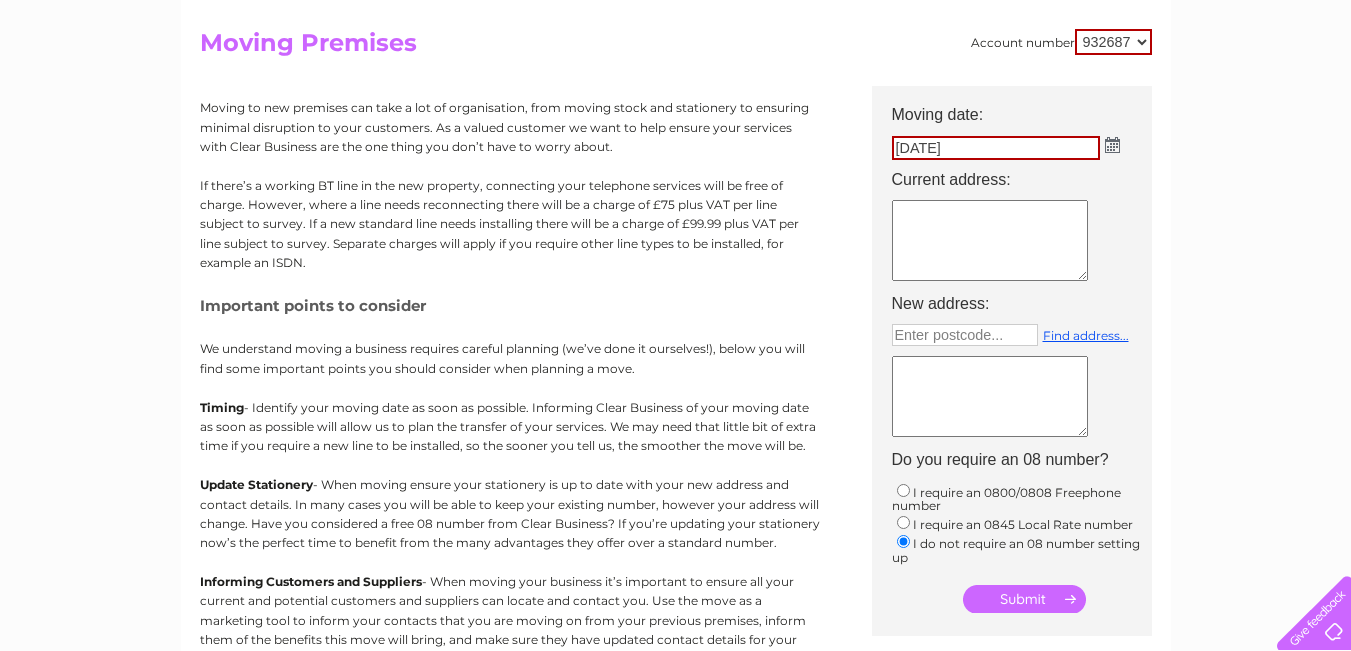 click at bounding box center (990, 240) 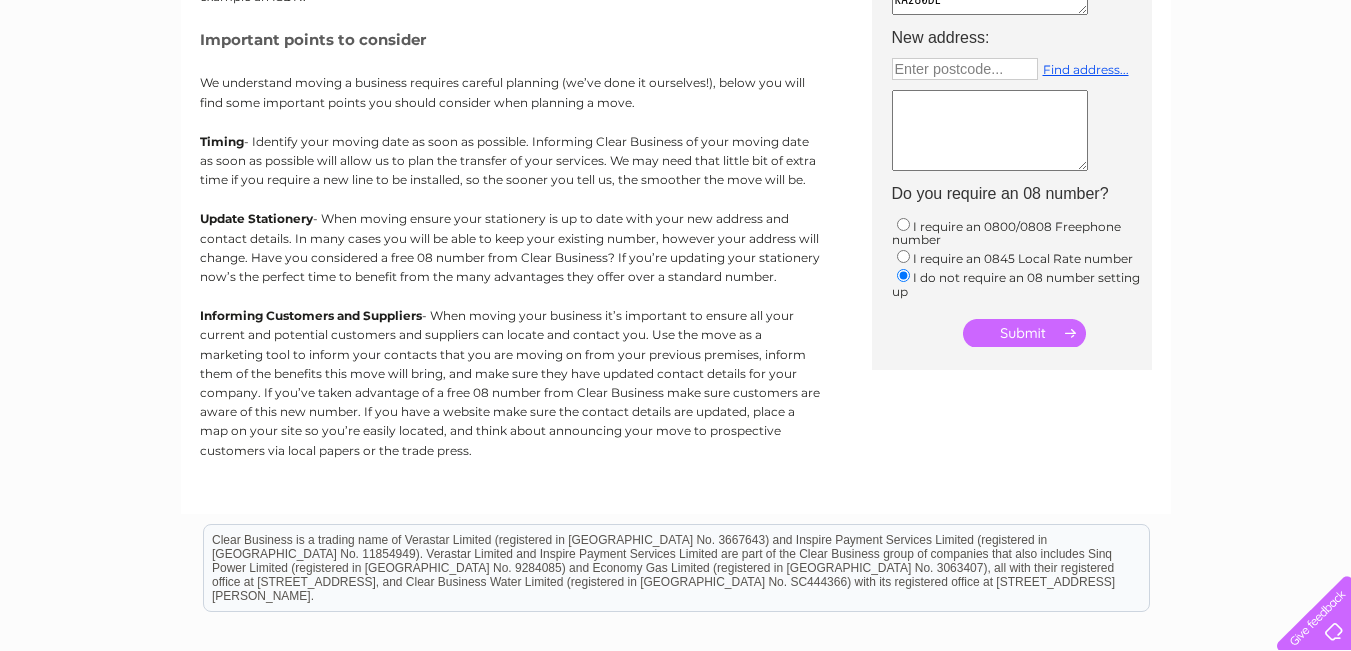 scroll, scrollTop: 500, scrollLeft: 0, axis: vertical 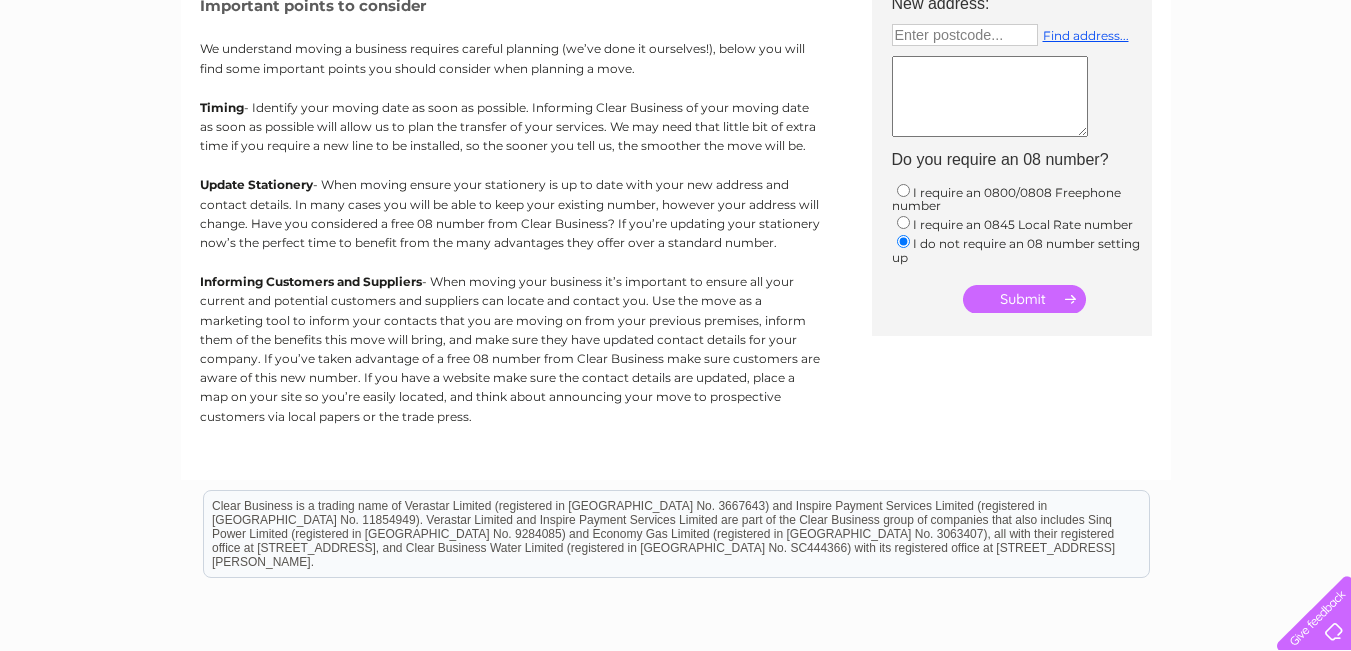 type on "3 GLASGOW STREEET
MILLPORT
ISLE OF CUMBRAE
KA280DL" 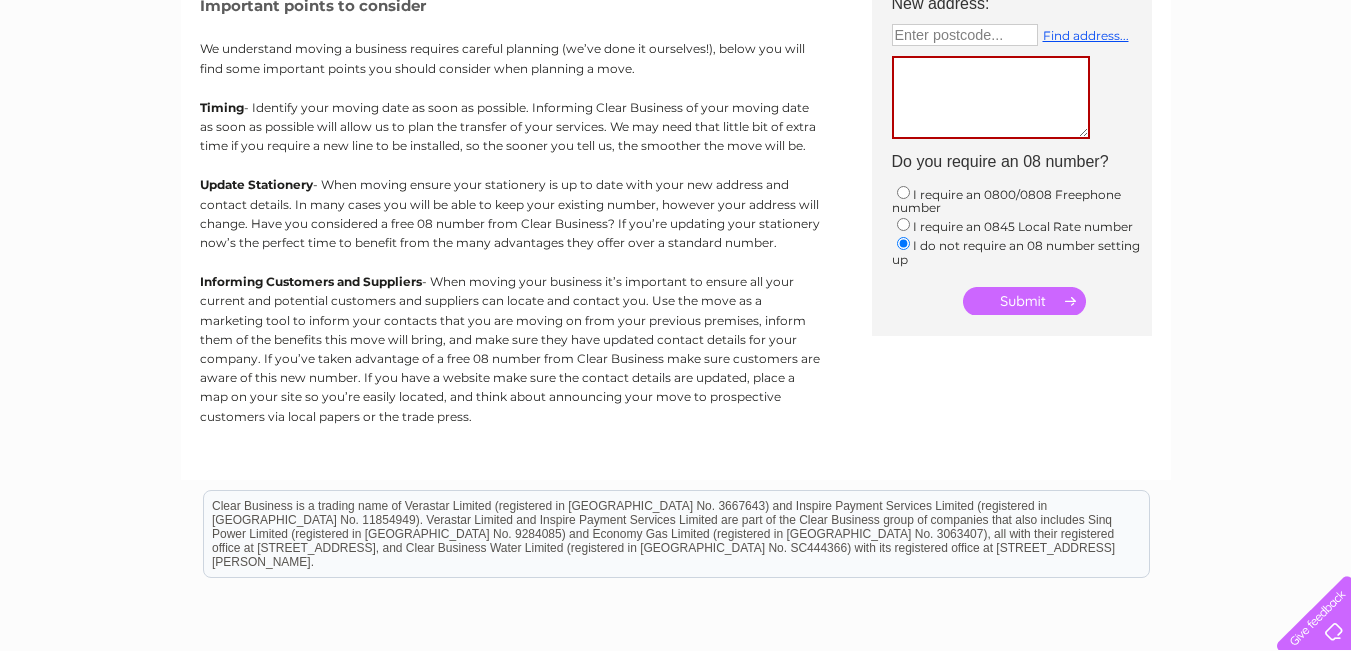 scroll, scrollTop: 22, scrollLeft: 0, axis: vertical 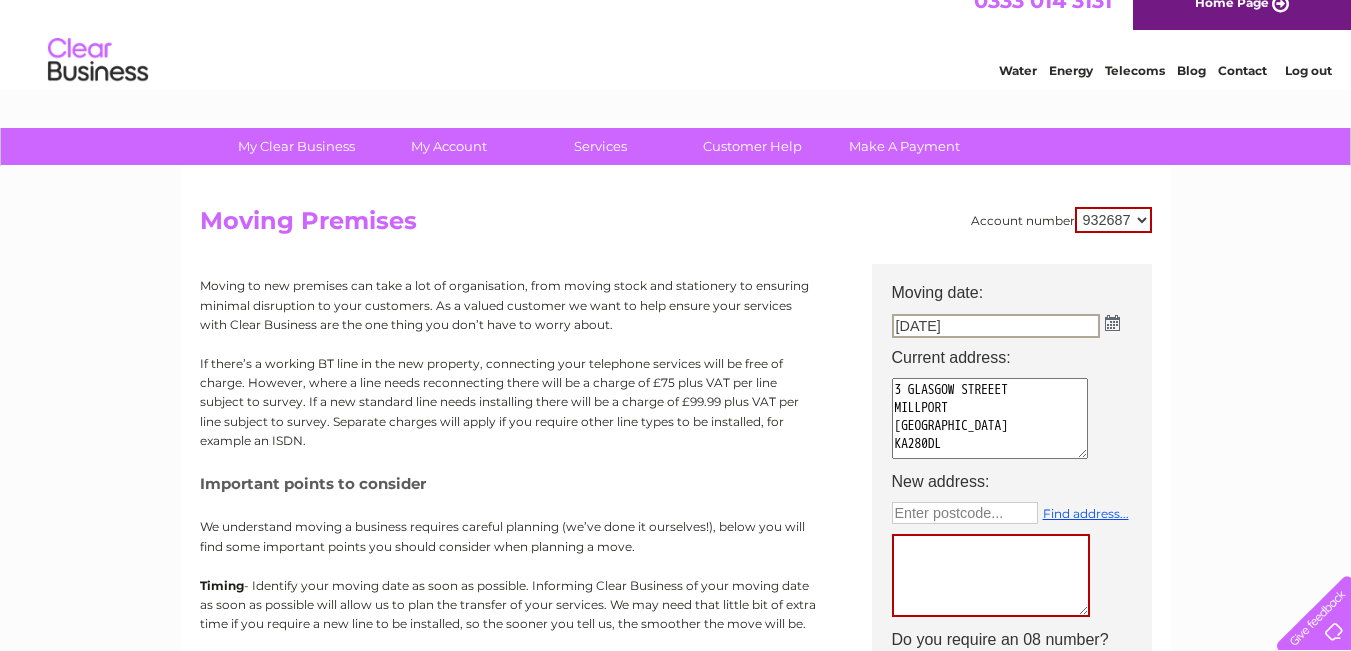 click at bounding box center [991, 575] 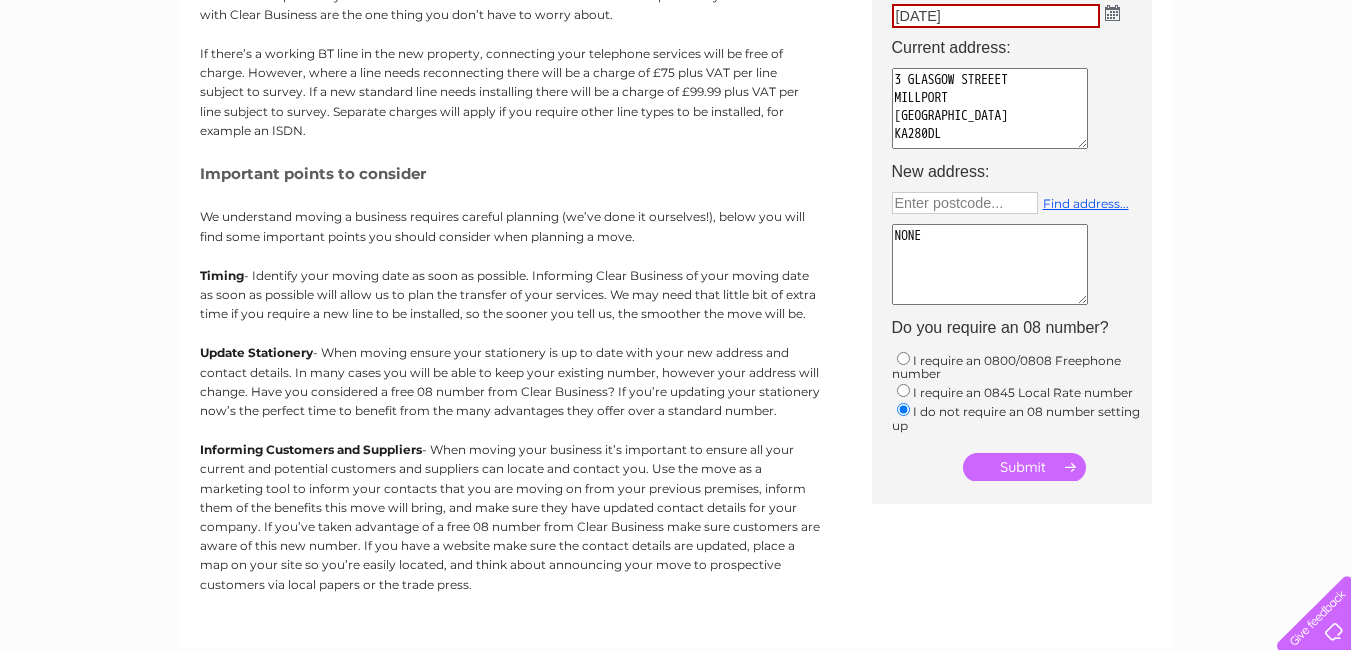 scroll, scrollTop: 422, scrollLeft: 0, axis: vertical 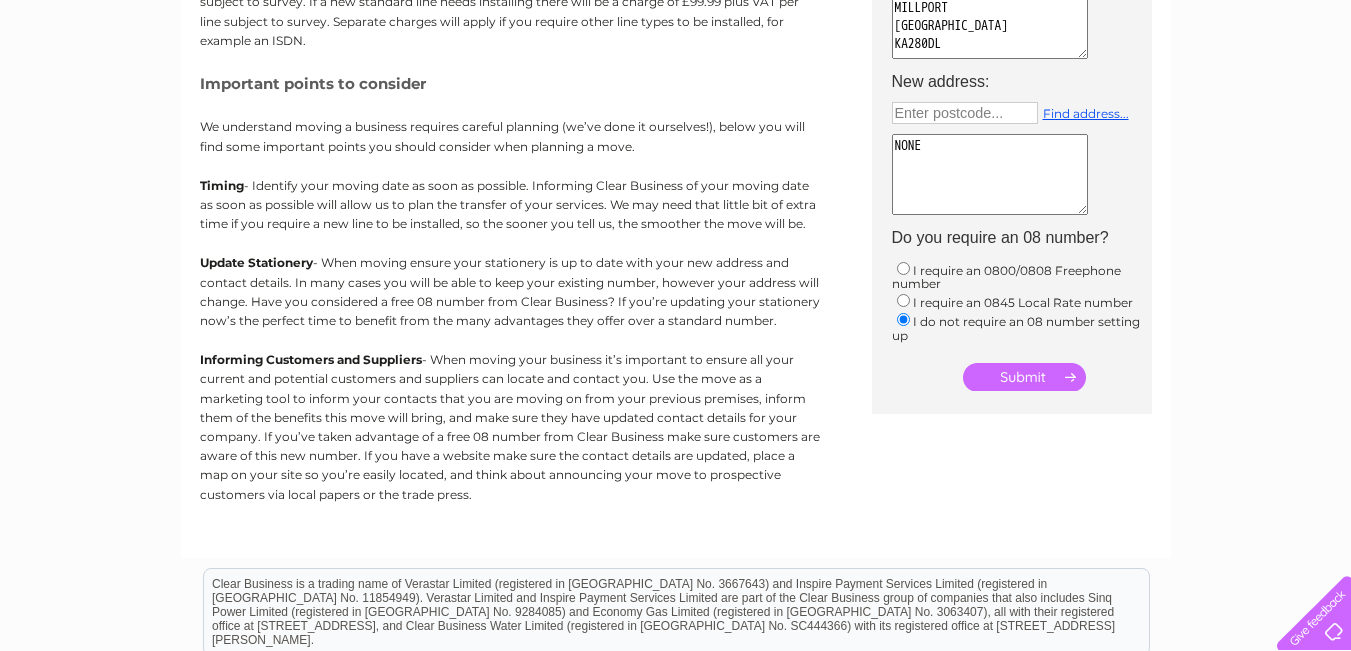 type on "NONE" 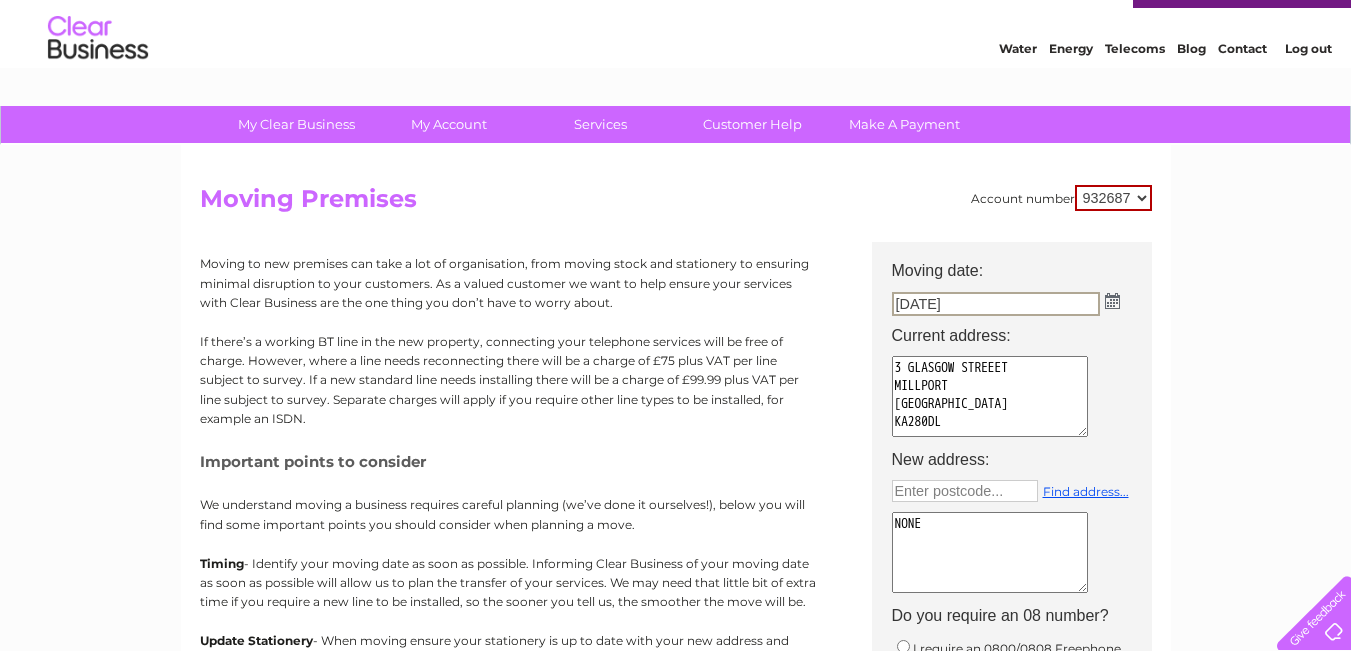 scroll, scrollTop: 0, scrollLeft: 0, axis: both 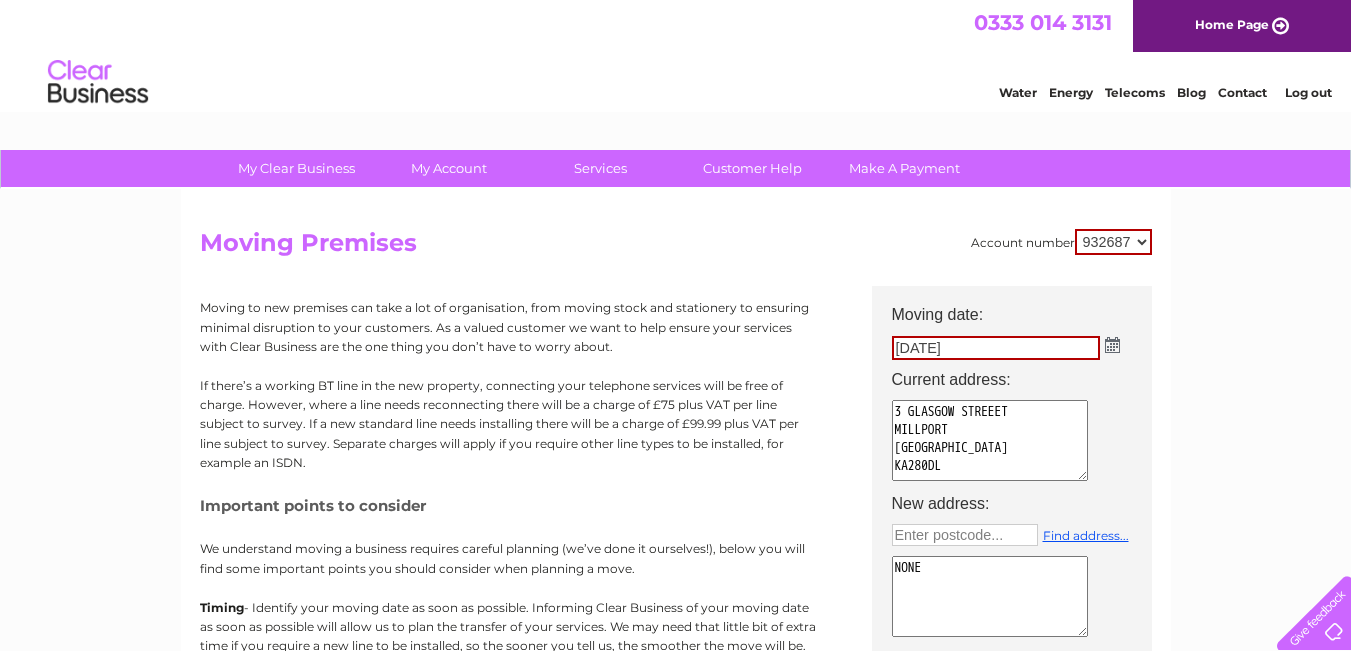click on "Contact" at bounding box center (1242, 92) 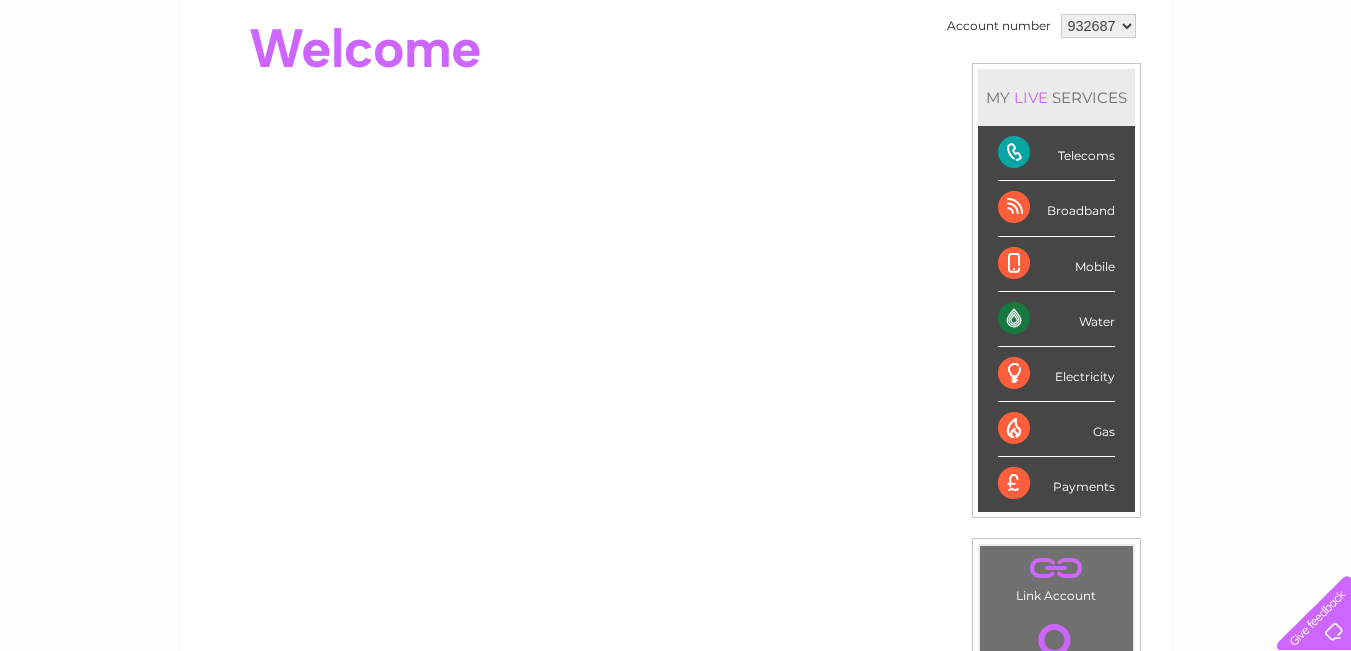 scroll, scrollTop: 300, scrollLeft: 0, axis: vertical 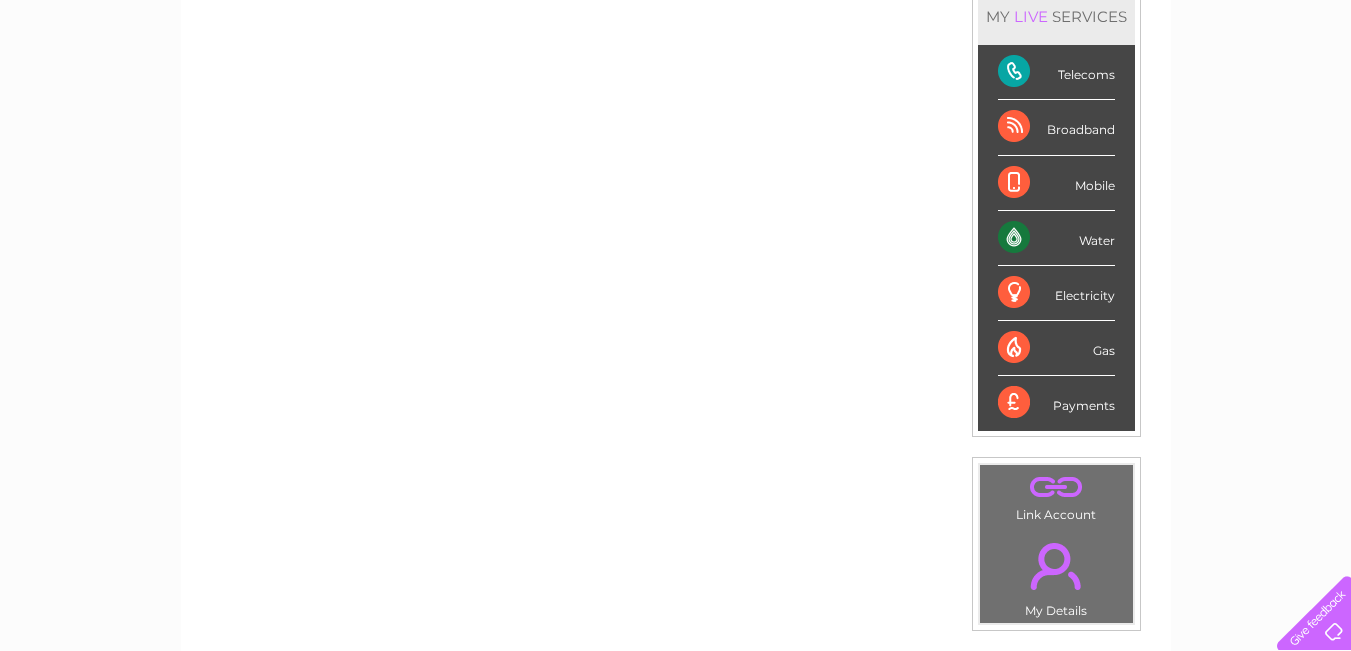 click on "Water" at bounding box center (1056, 238) 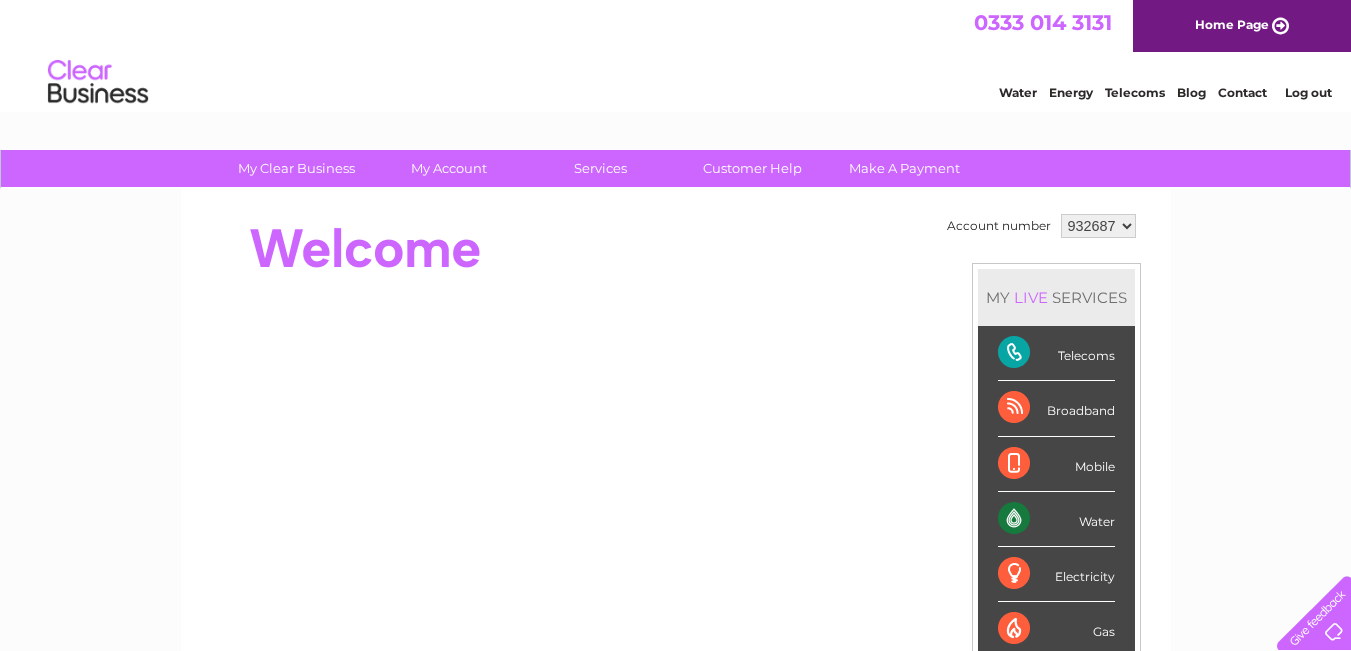 scroll, scrollTop: 0, scrollLeft: 0, axis: both 